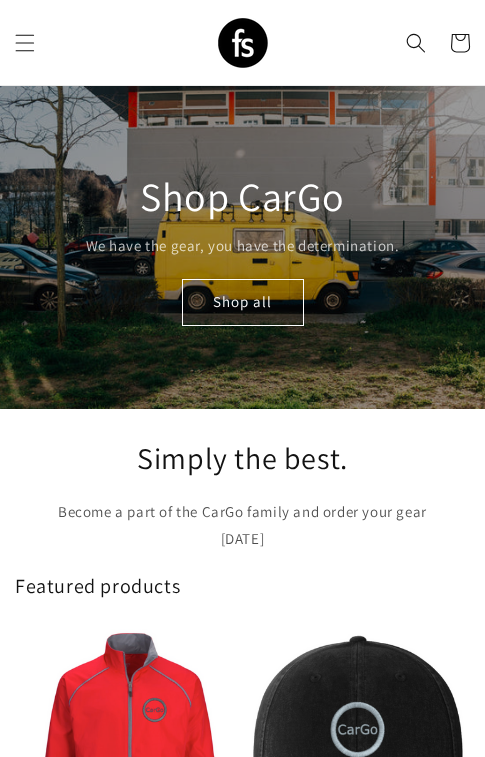 scroll, scrollTop: 0, scrollLeft: 0, axis: both 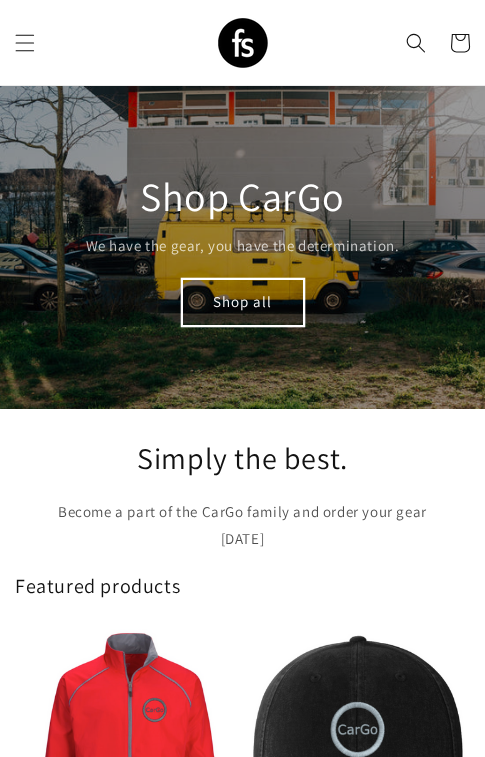 click on "Shop all" at bounding box center (243, 302) 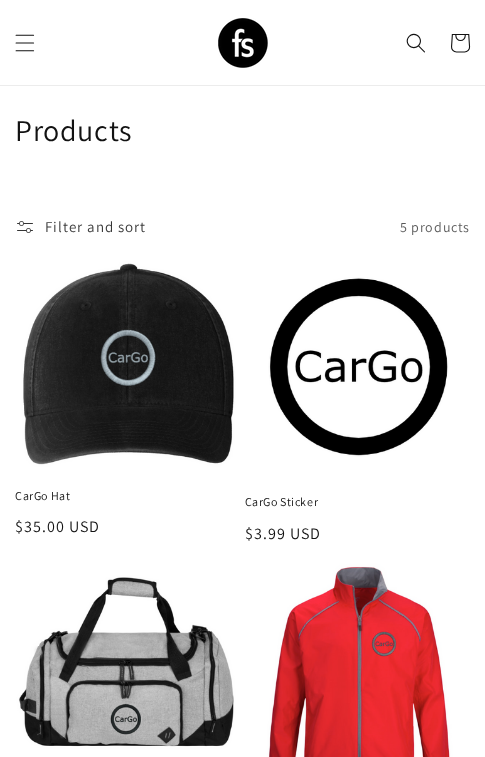 scroll, scrollTop: 344, scrollLeft: 0, axis: vertical 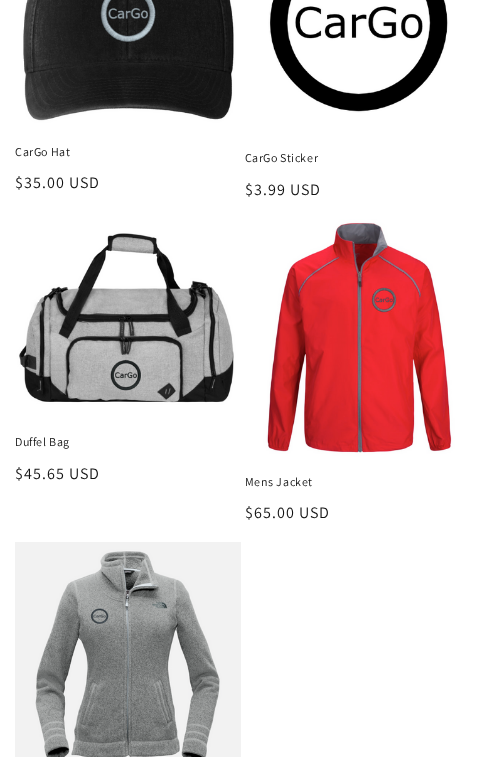click on "Duffel Bag" at bounding box center (128, 442) 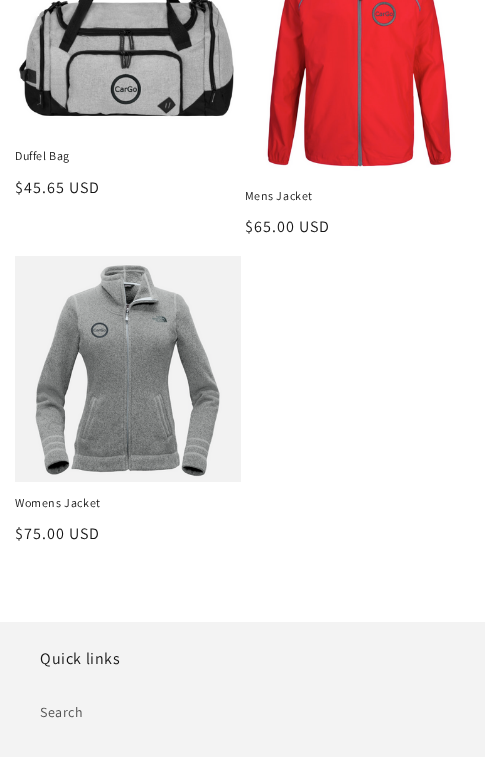 scroll, scrollTop: 659, scrollLeft: 0, axis: vertical 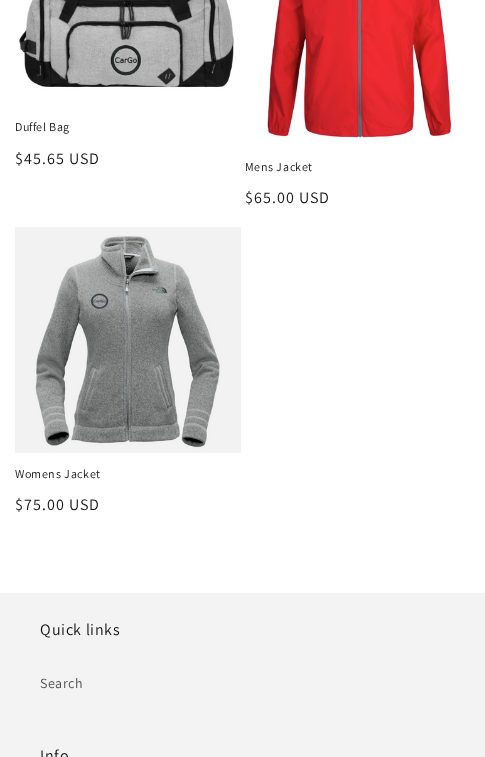 click on "Womens Jacket" at bounding box center (128, 474) 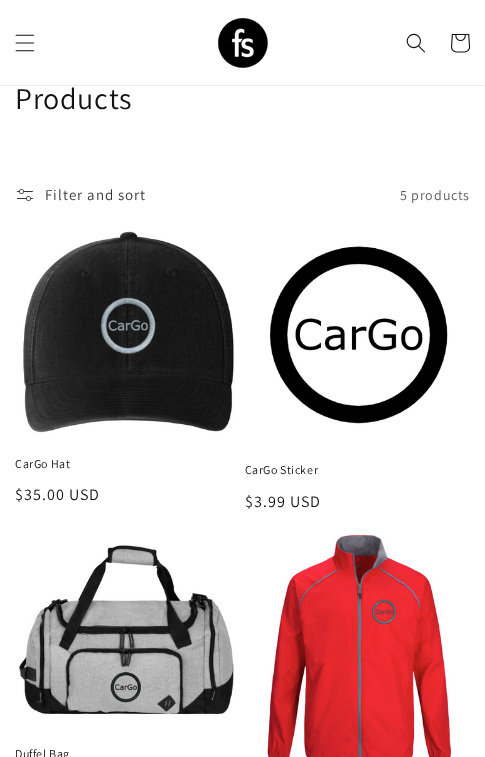 scroll, scrollTop: 29, scrollLeft: 0, axis: vertical 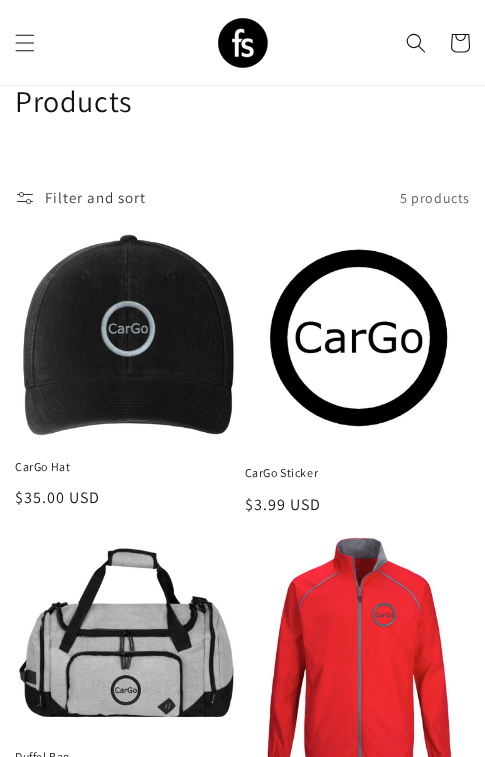 click on "CarGo Hat" at bounding box center [128, 467] 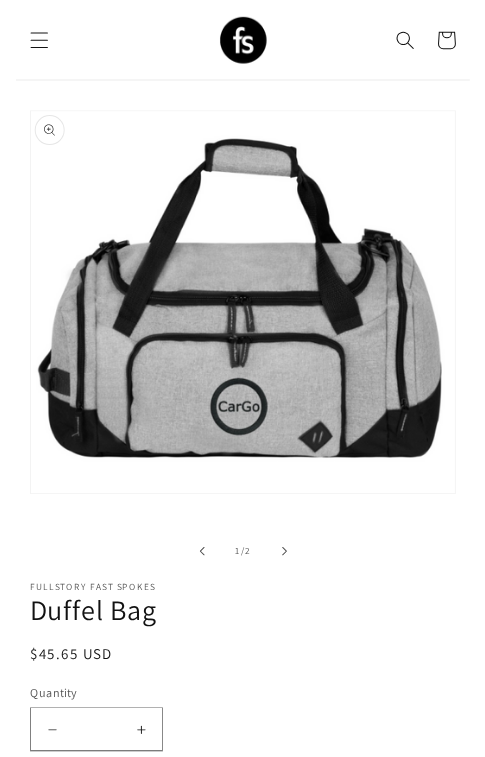 scroll, scrollTop: 0, scrollLeft: 0, axis: both 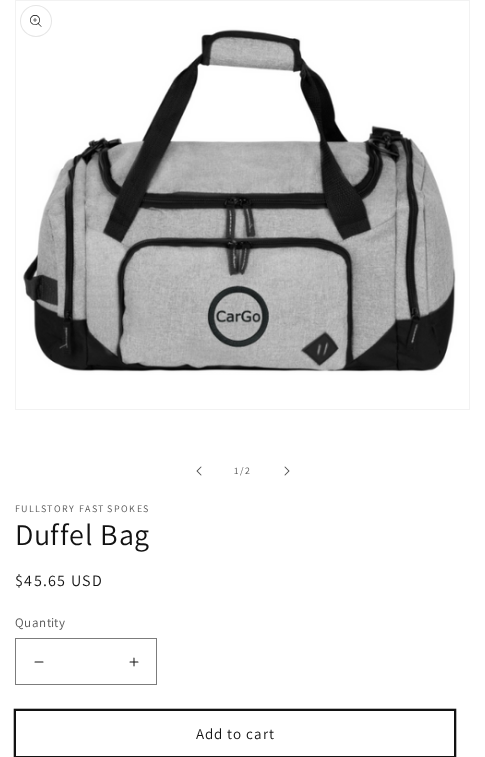 click on "Add to cart" at bounding box center (235, 733) 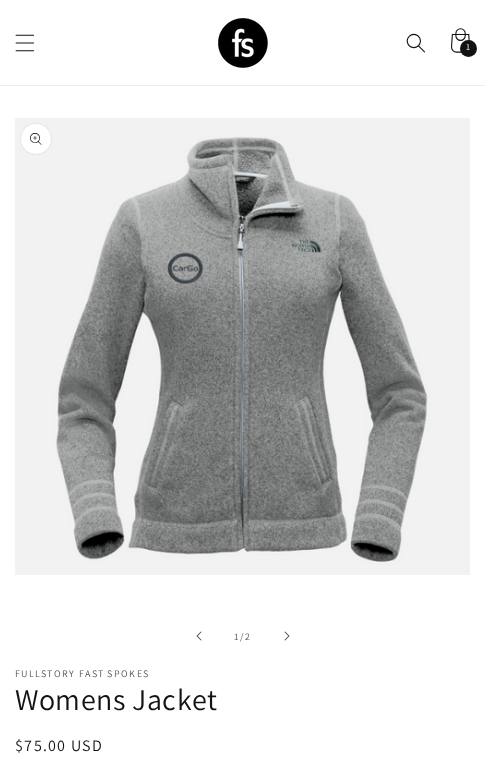 scroll, scrollTop: 0, scrollLeft: 0, axis: both 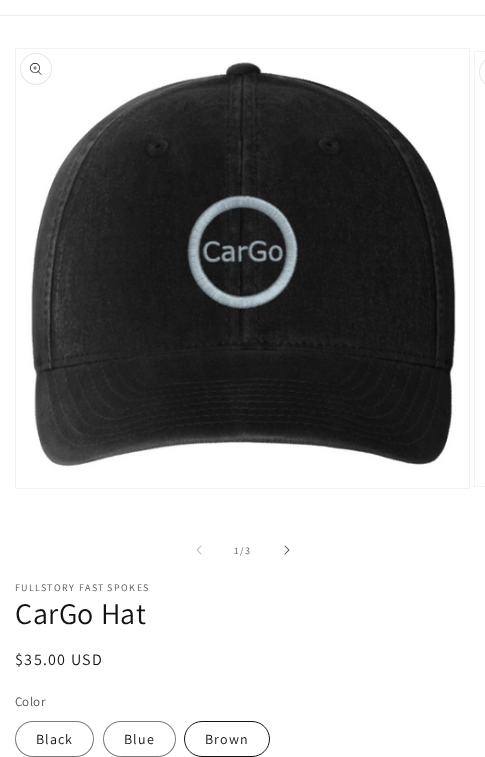 click on "Brown" at bounding box center (227, 739) 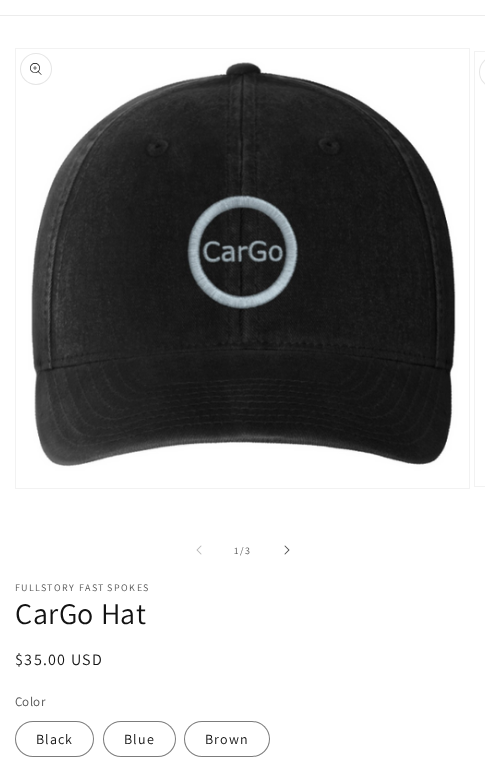 scroll, scrollTop: 231, scrollLeft: 0, axis: vertical 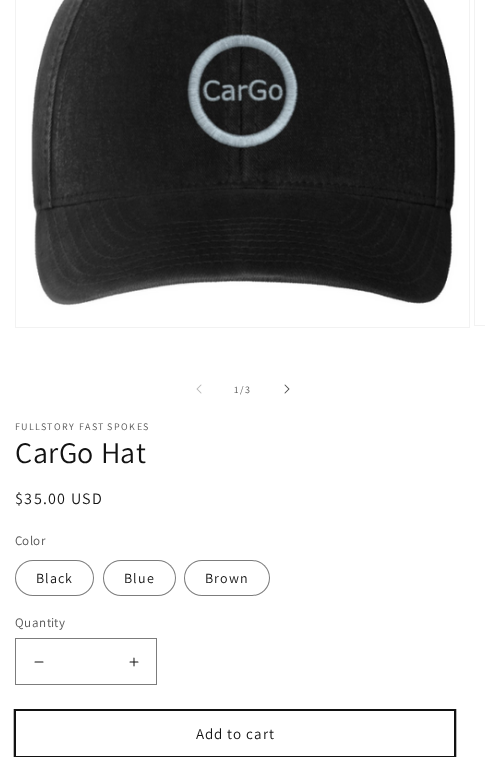 click on "Add to cart" at bounding box center (235, 733) 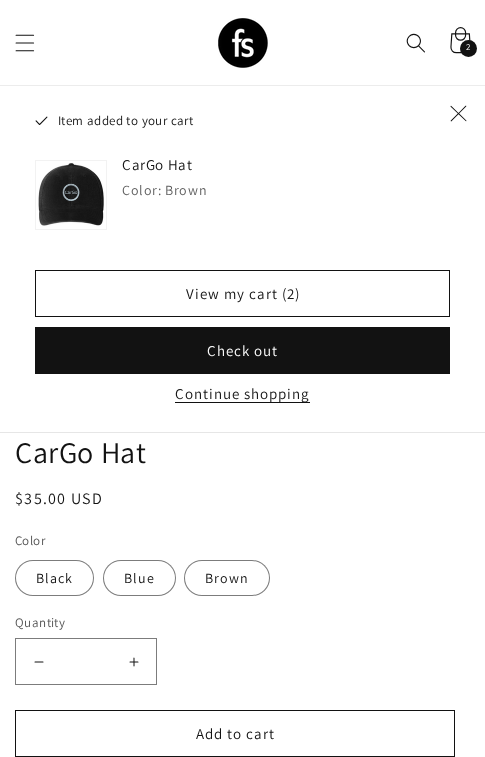 click 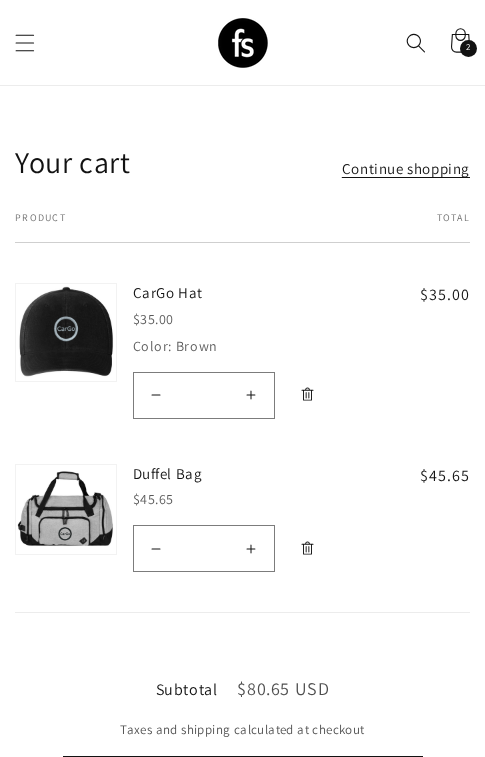 scroll, scrollTop: 0, scrollLeft: 0, axis: both 